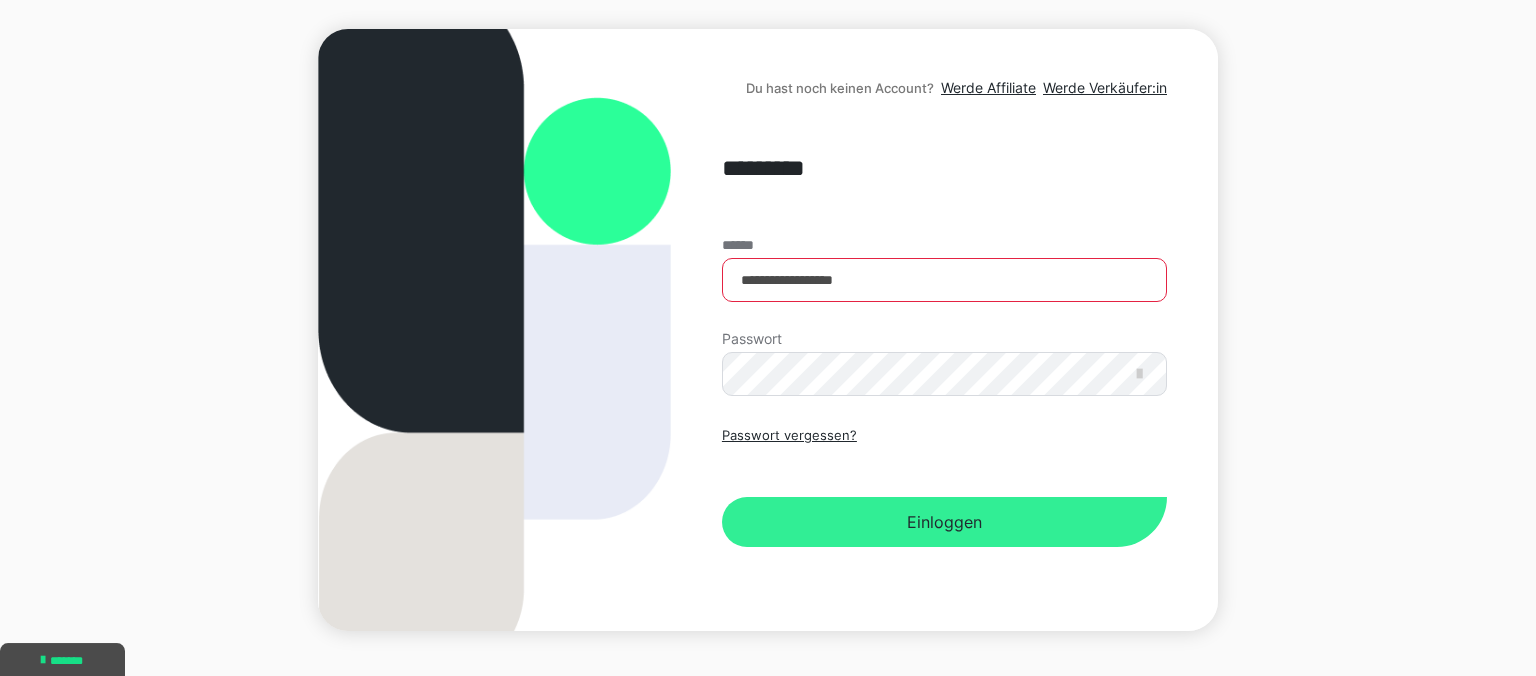 scroll, scrollTop: 211, scrollLeft: 0, axis: vertical 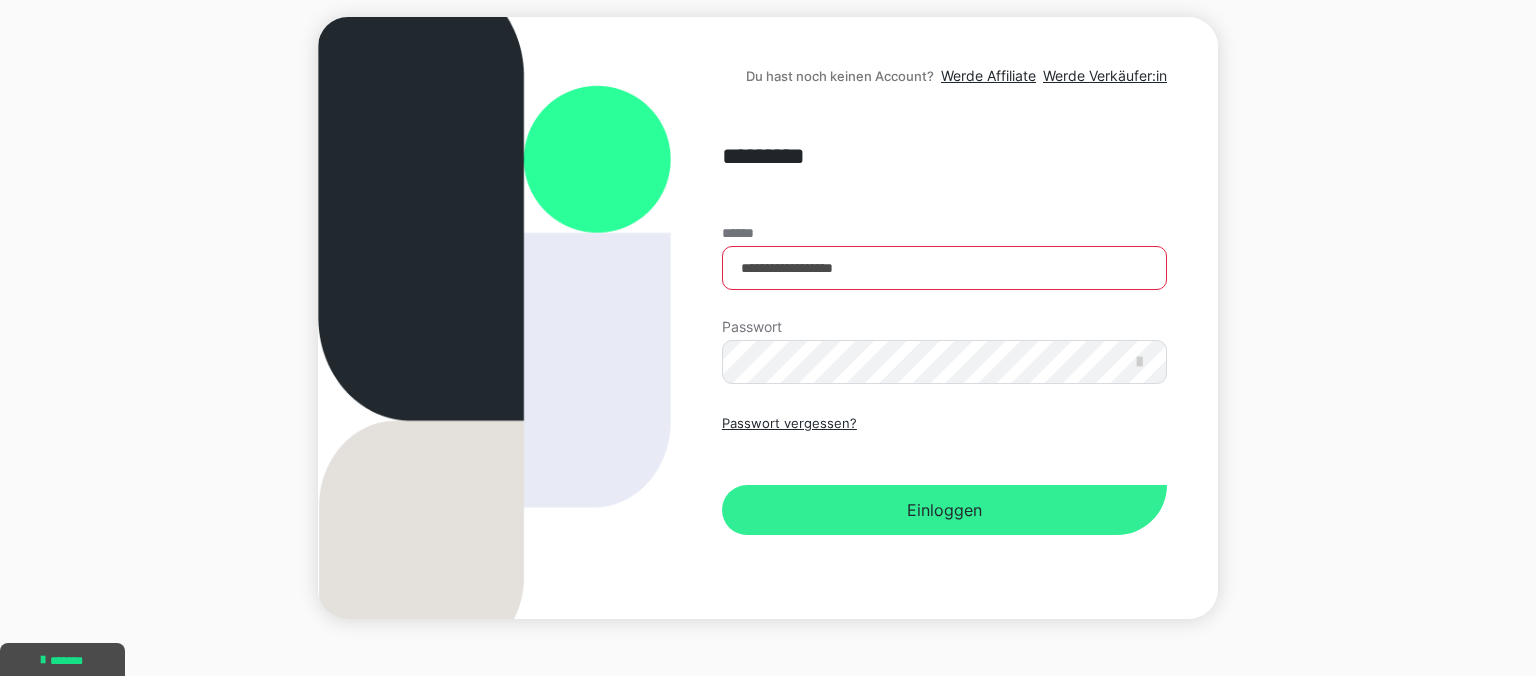 click on "Einloggen" at bounding box center [944, 510] 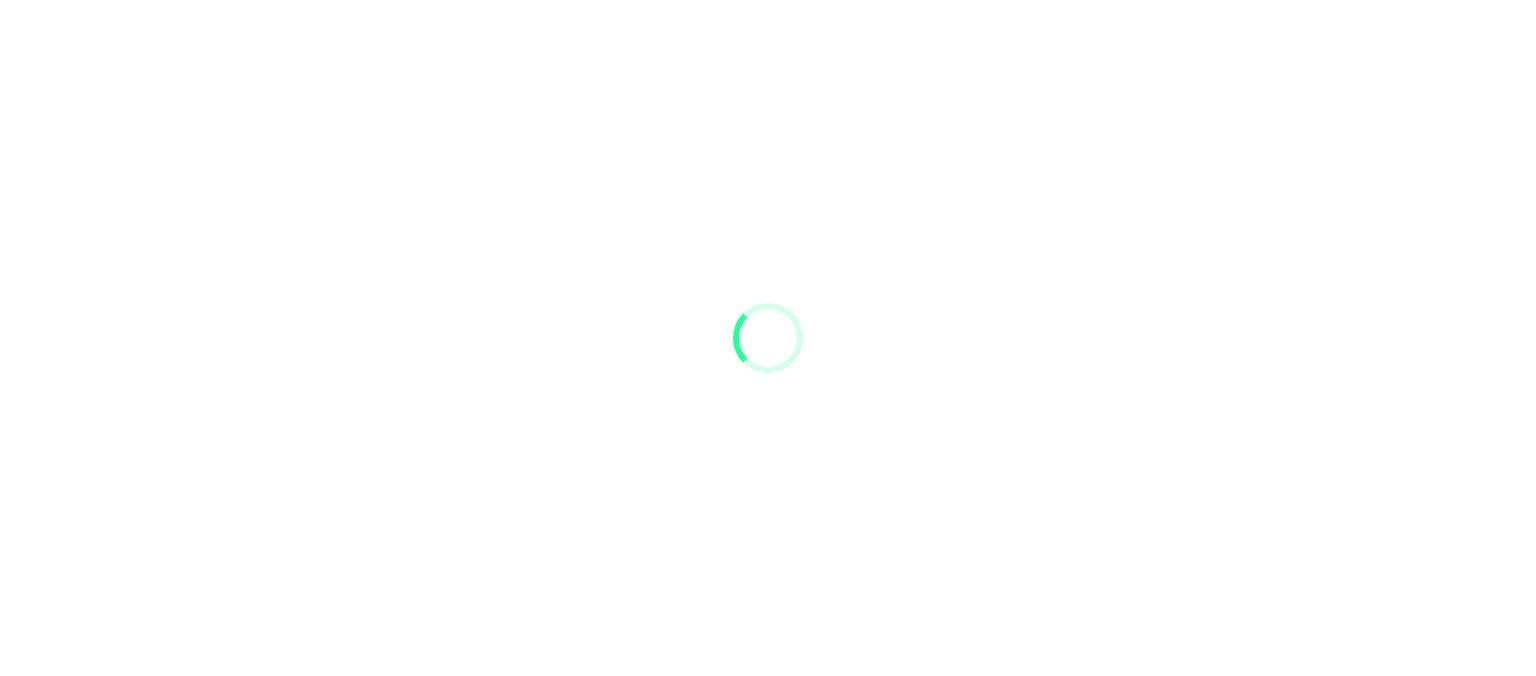 scroll, scrollTop: 0, scrollLeft: 0, axis: both 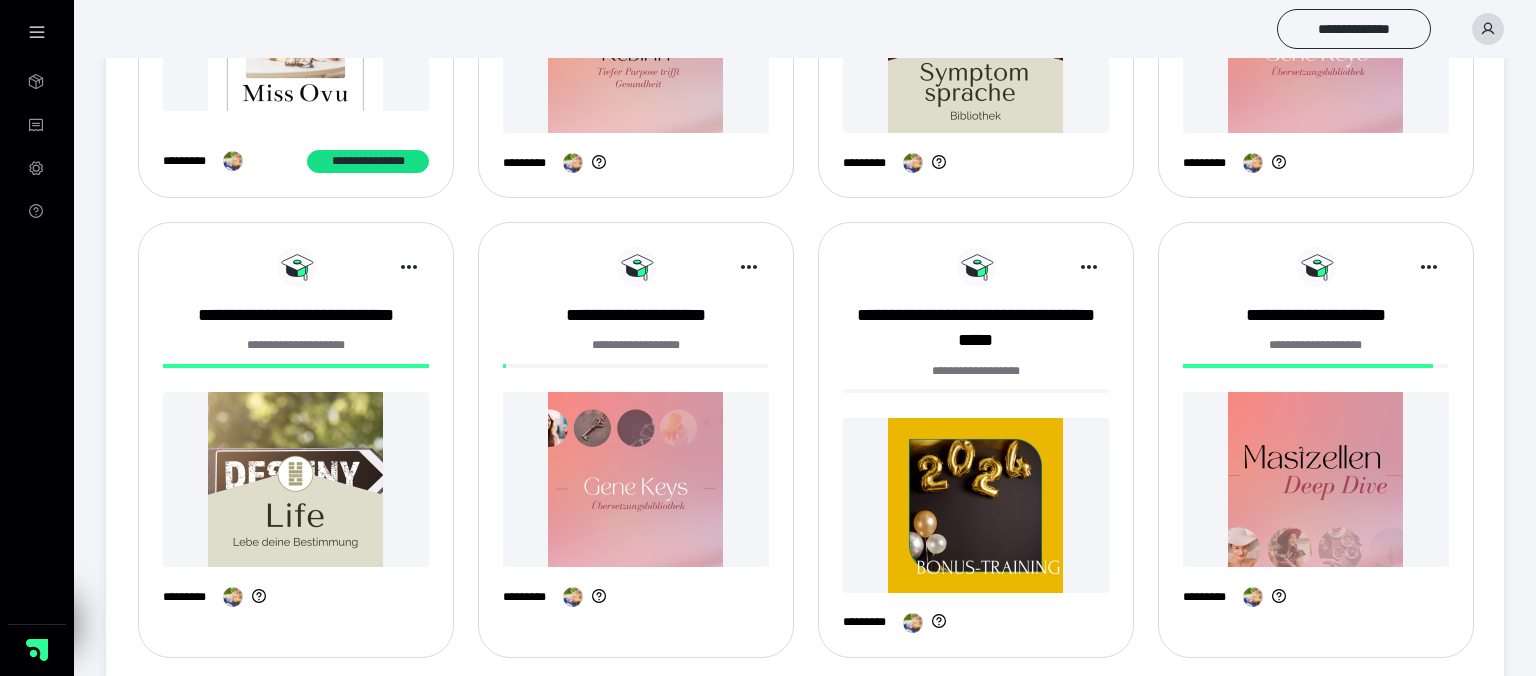 click at bounding box center [296, 479] 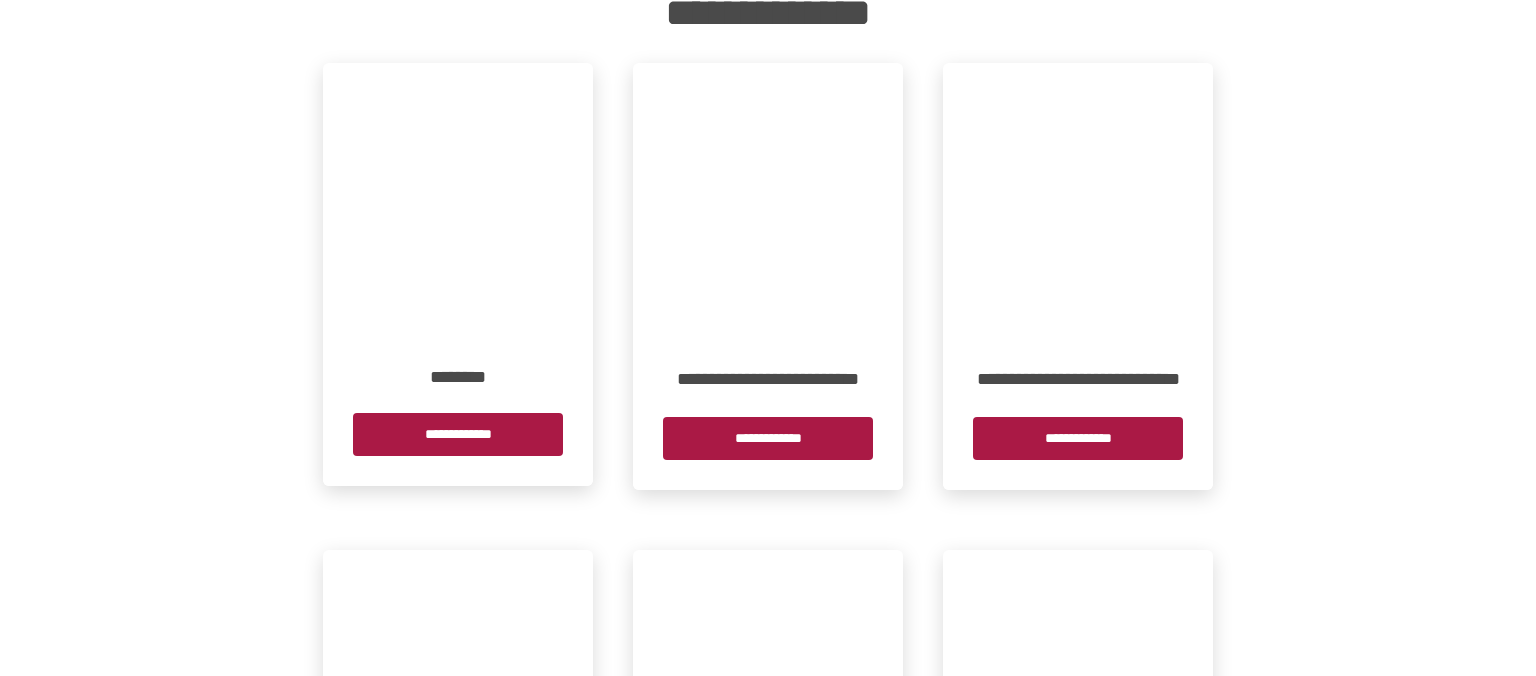 scroll, scrollTop: 211, scrollLeft: 0, axis: vertical 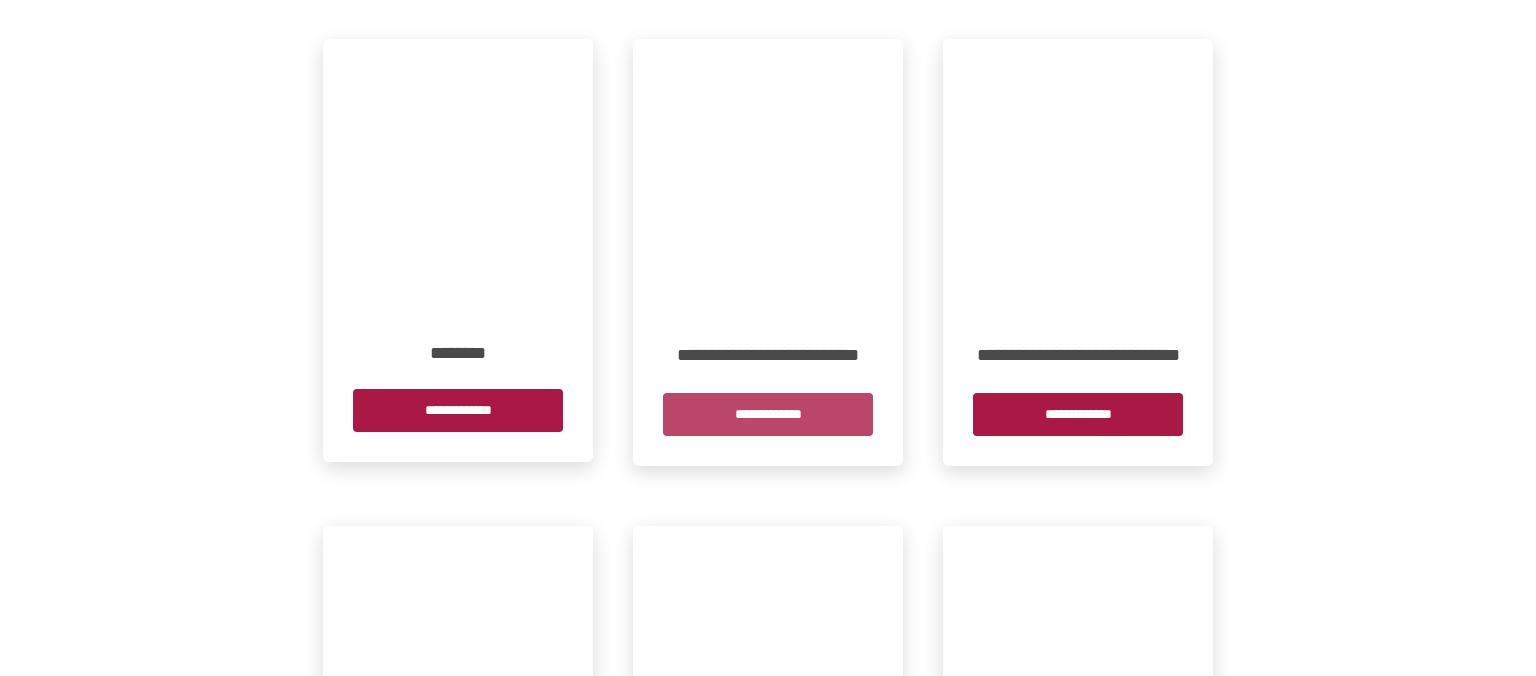 click on "**********" at bounding box center (768, 414) 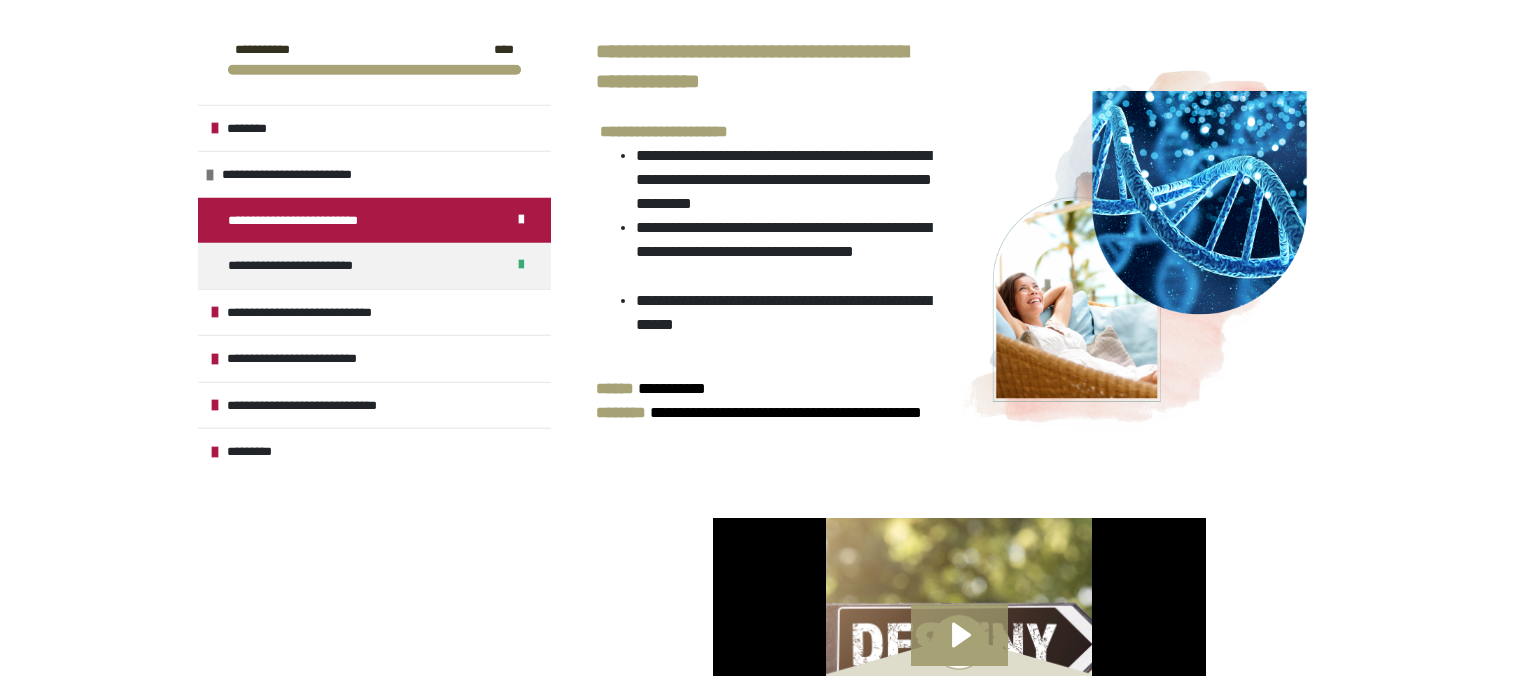 scroll, scrollTop: 422, scrollLeft: 0, axis: vertical 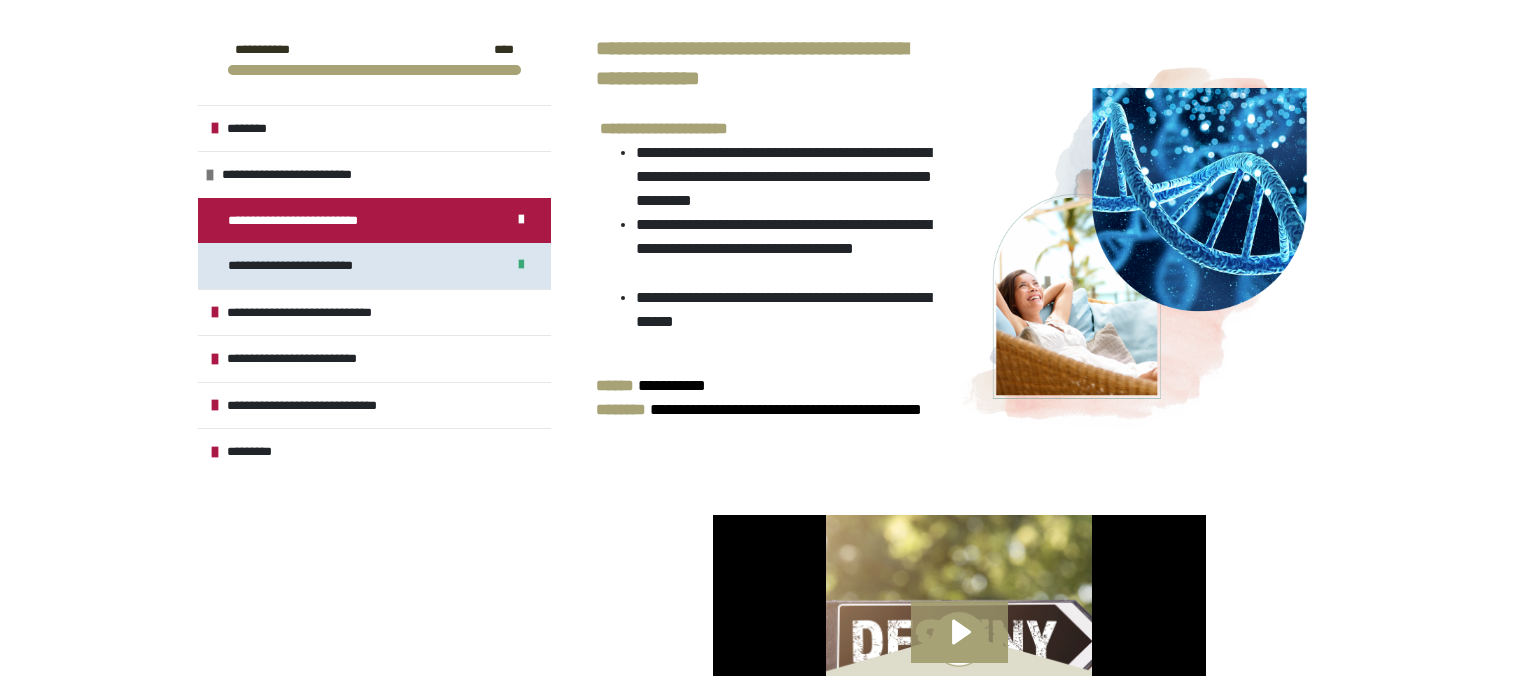 click on "**********" at bounding box center (309, 266) 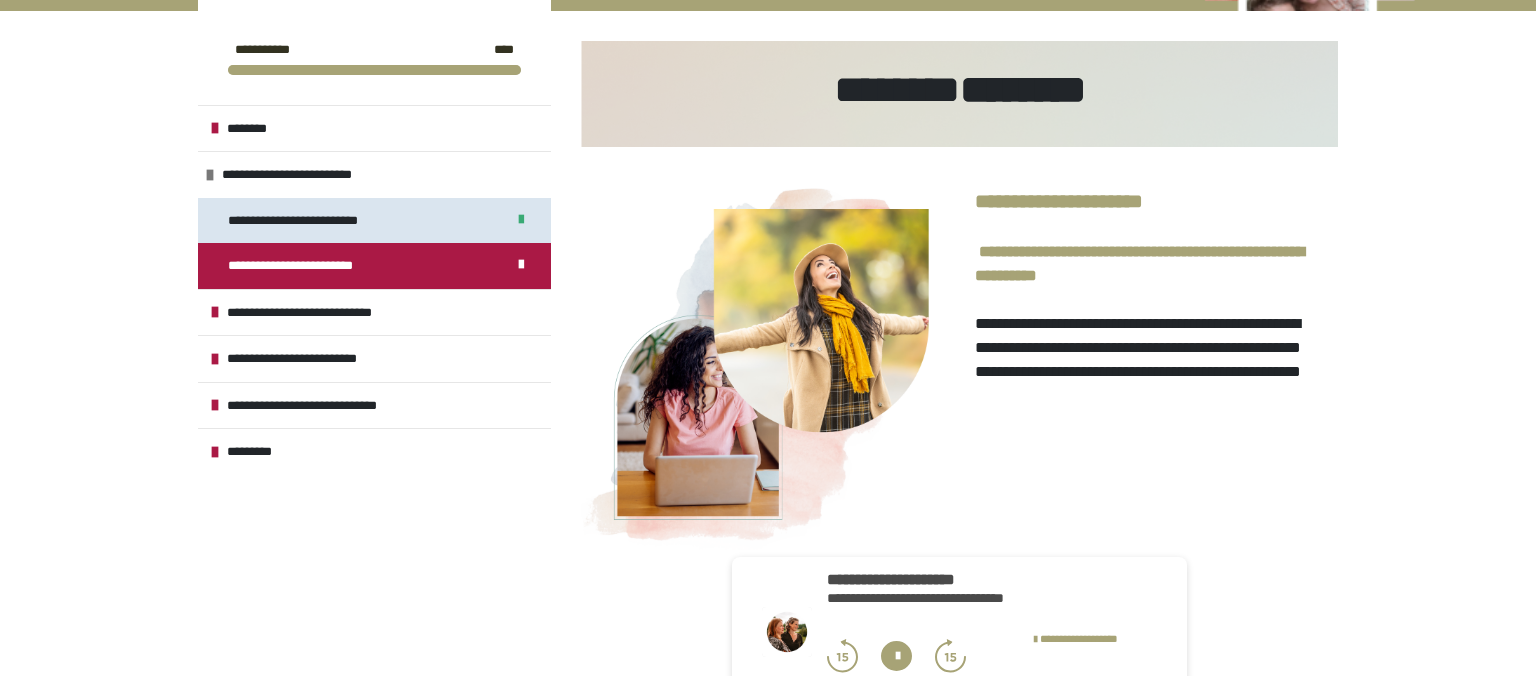 click on "**********" at bounding box center [312, 221] 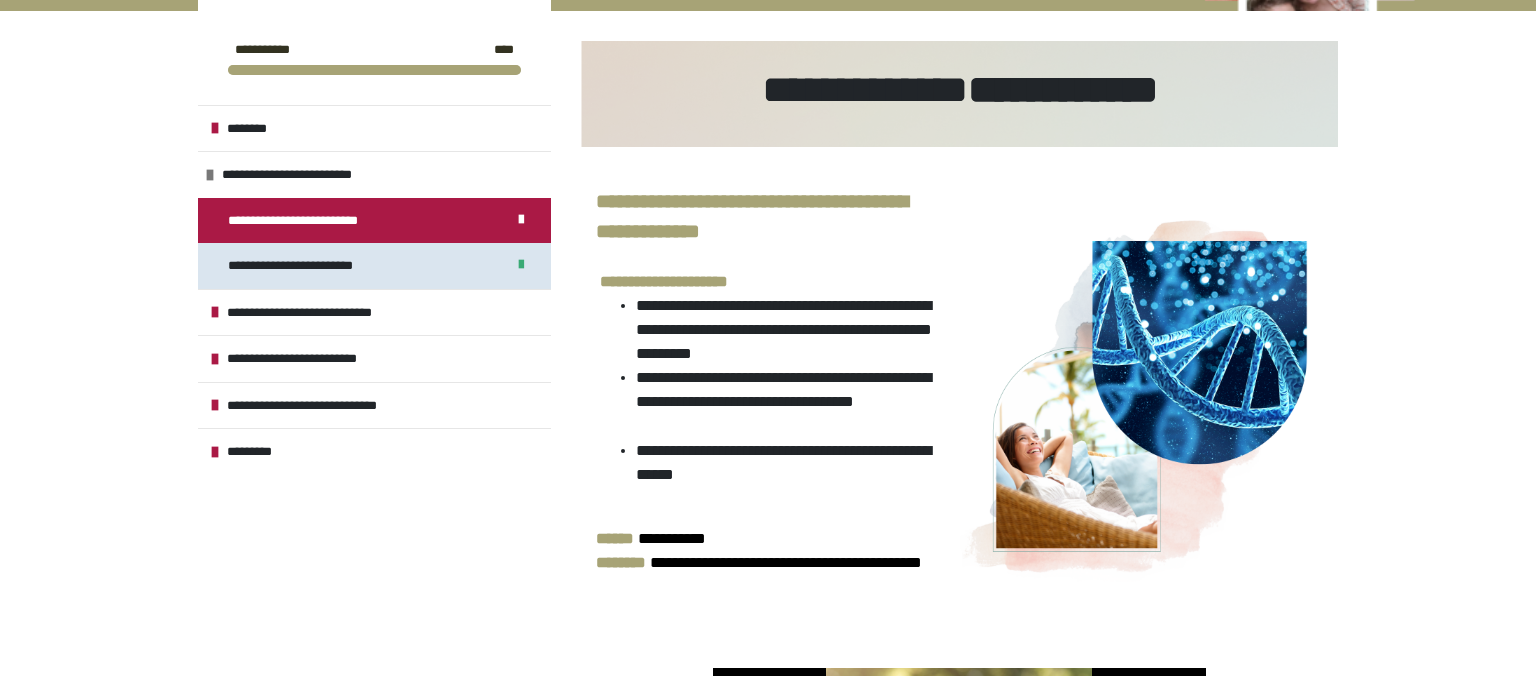 click on "**********" at bounding box center (309, 266) 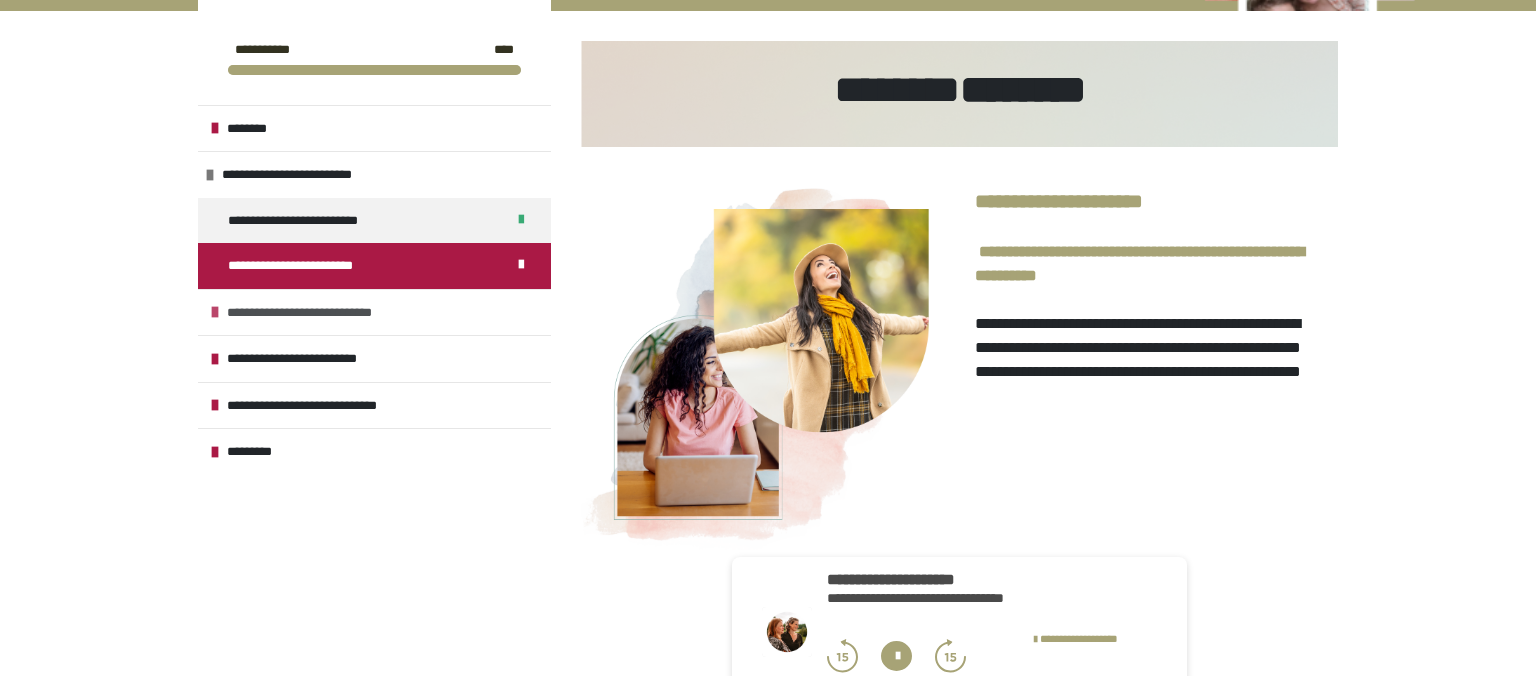 click on "**********" at bounding box center [374, 312] 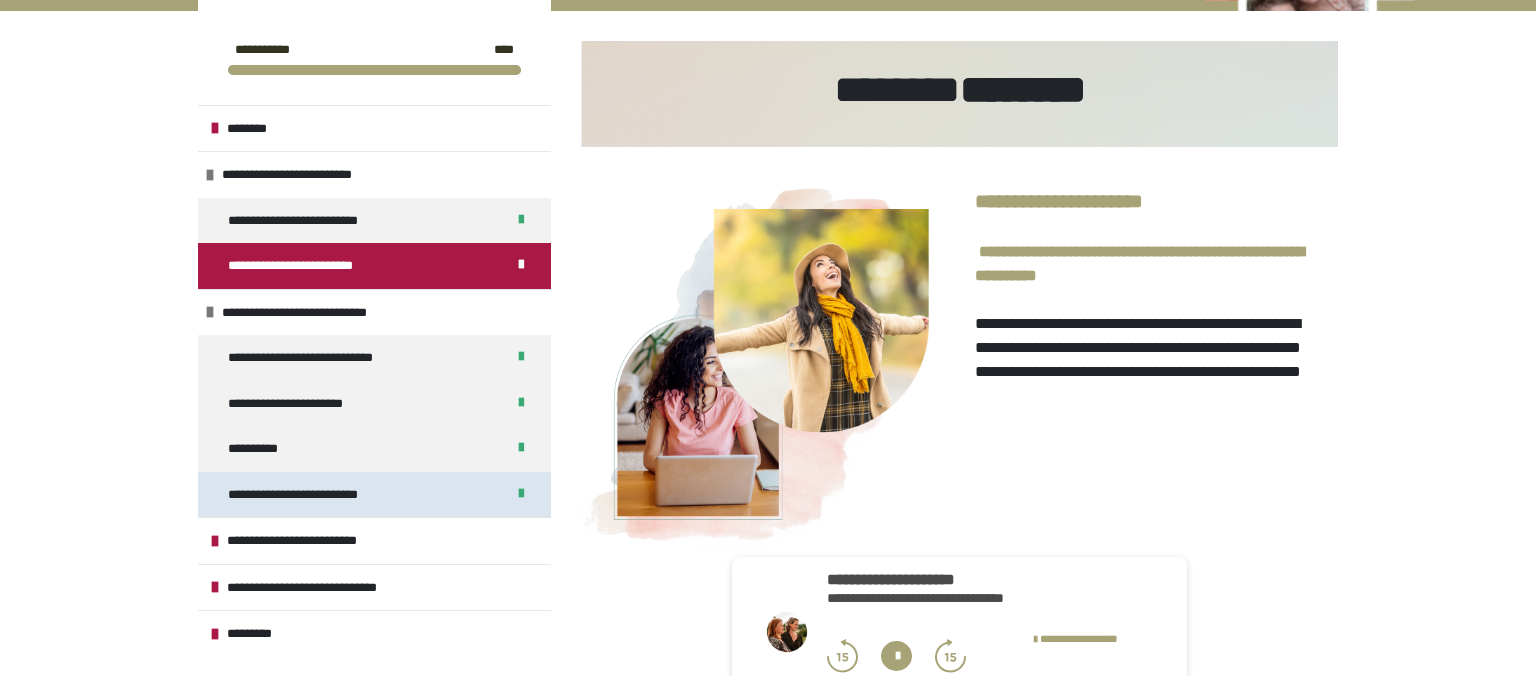click on "**********" at bounding box center [312, 495] 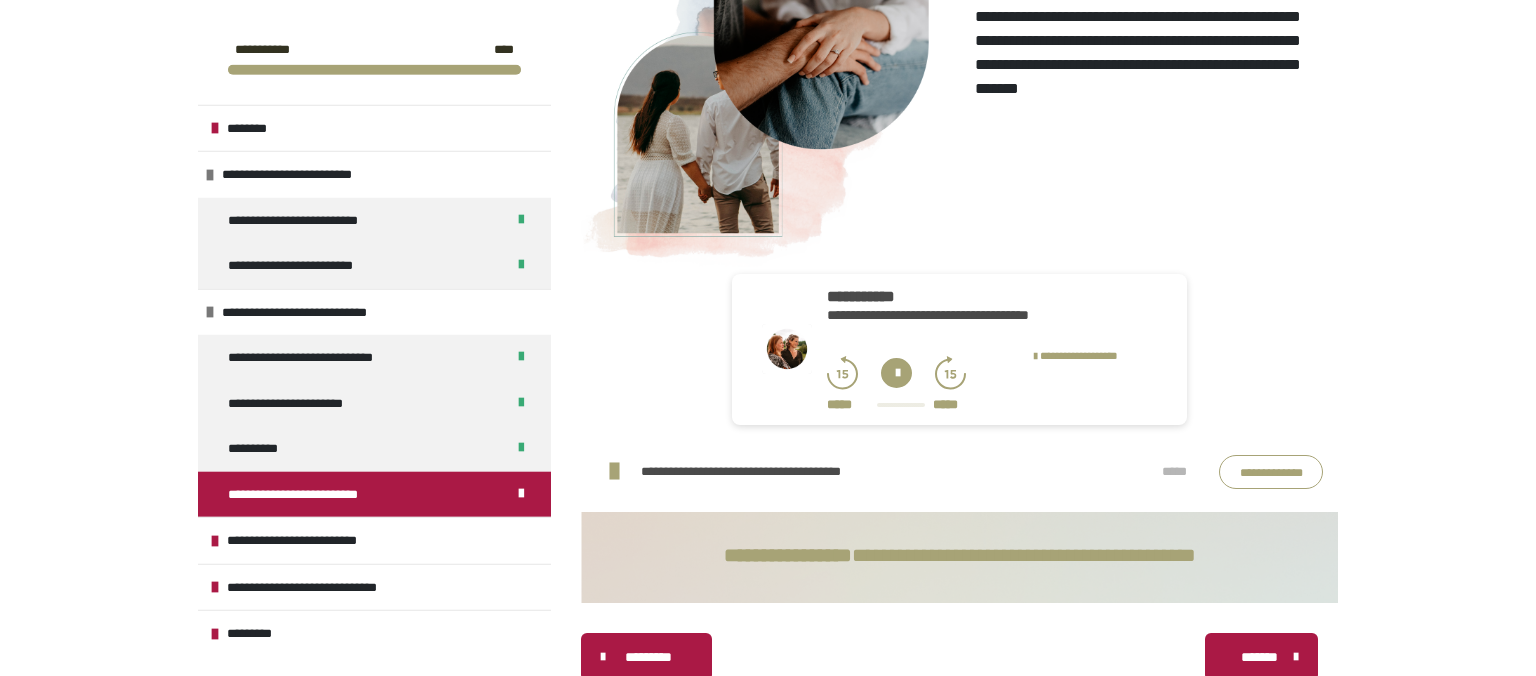 scroll, scrollTop: 586, scrollLeft: 0, axis: vertical 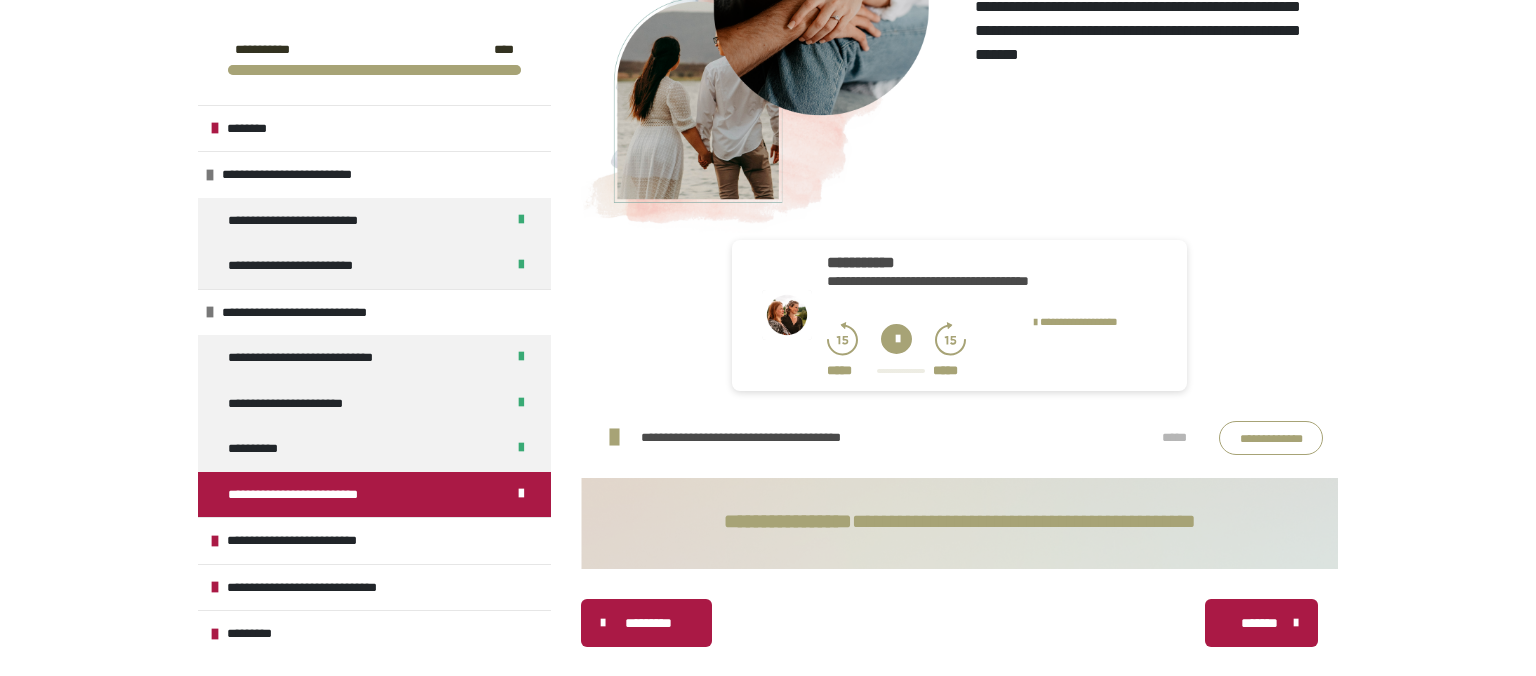 click at bounding box center [896, 339] 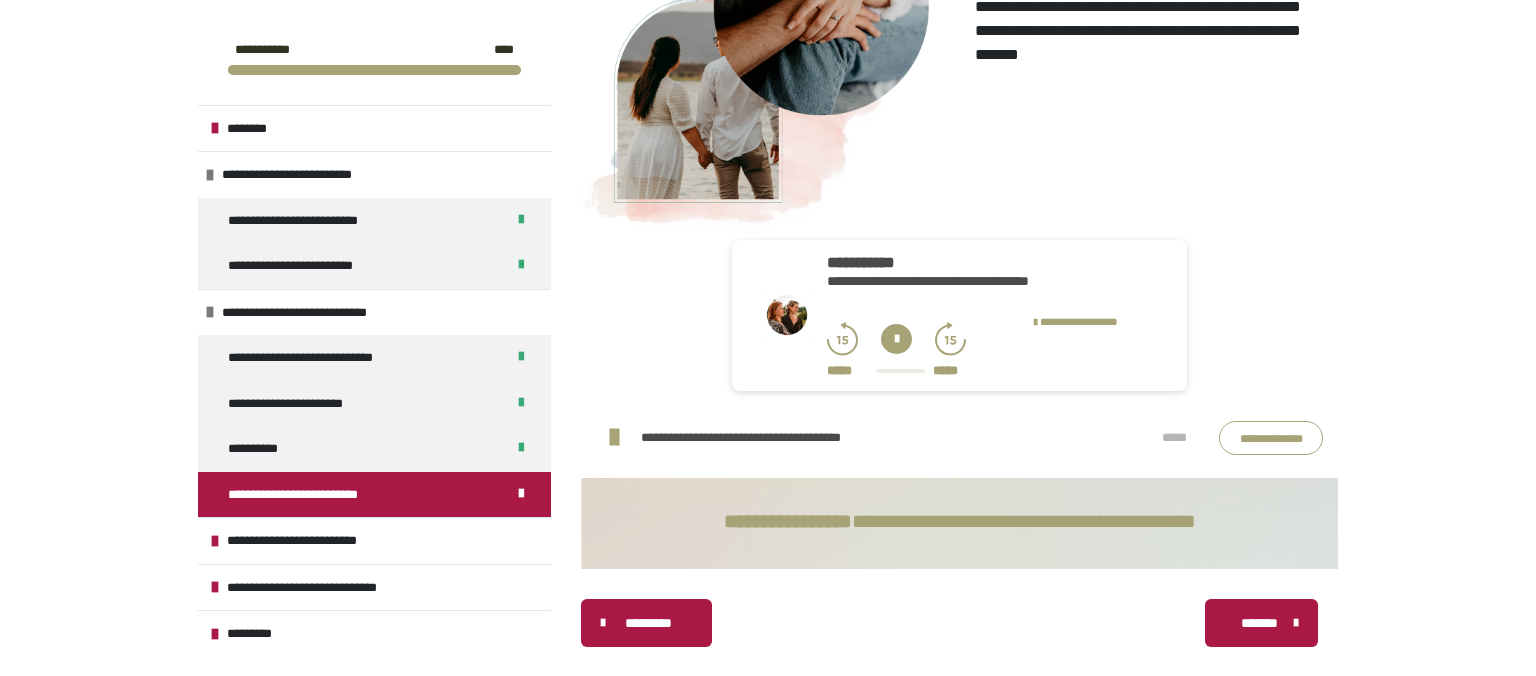 click on "**********" at bounding box center (920, 438) 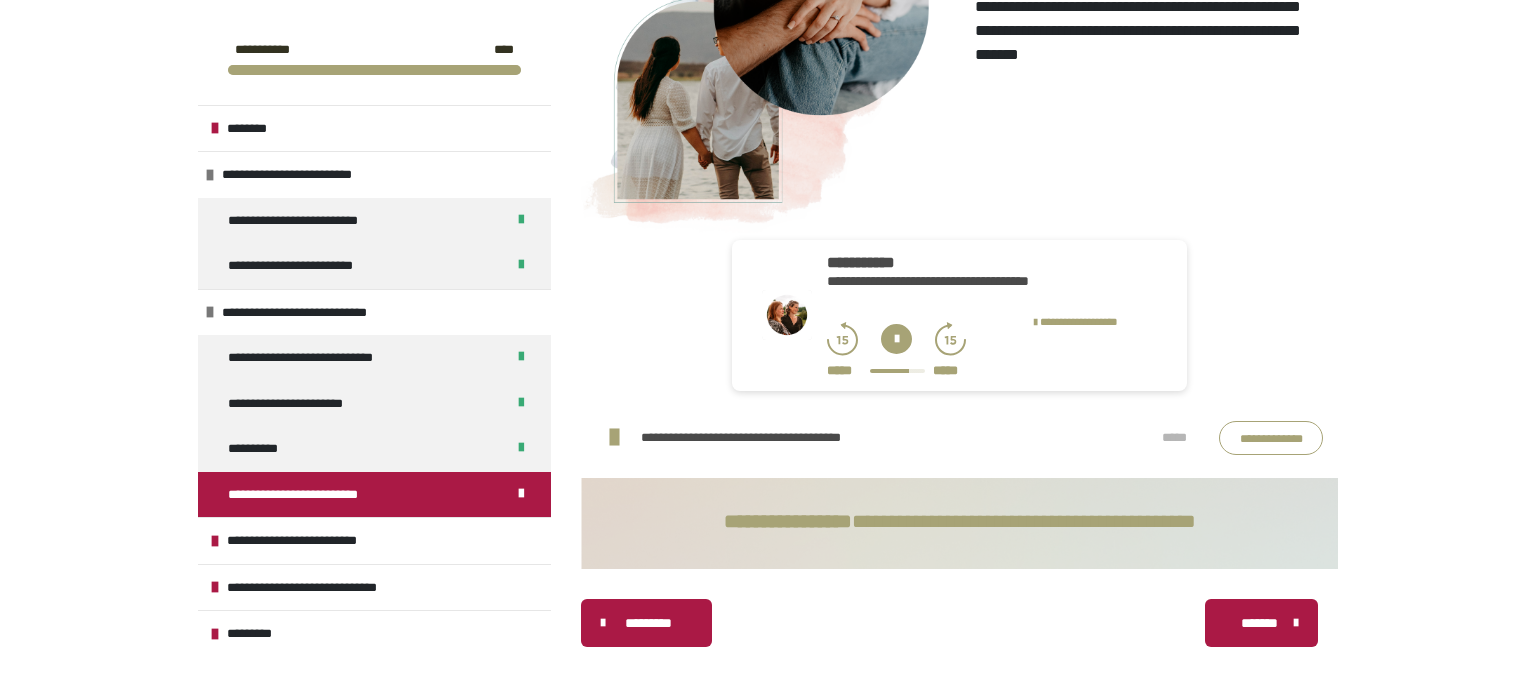 click on "**********" at bounding box center [920, 438] 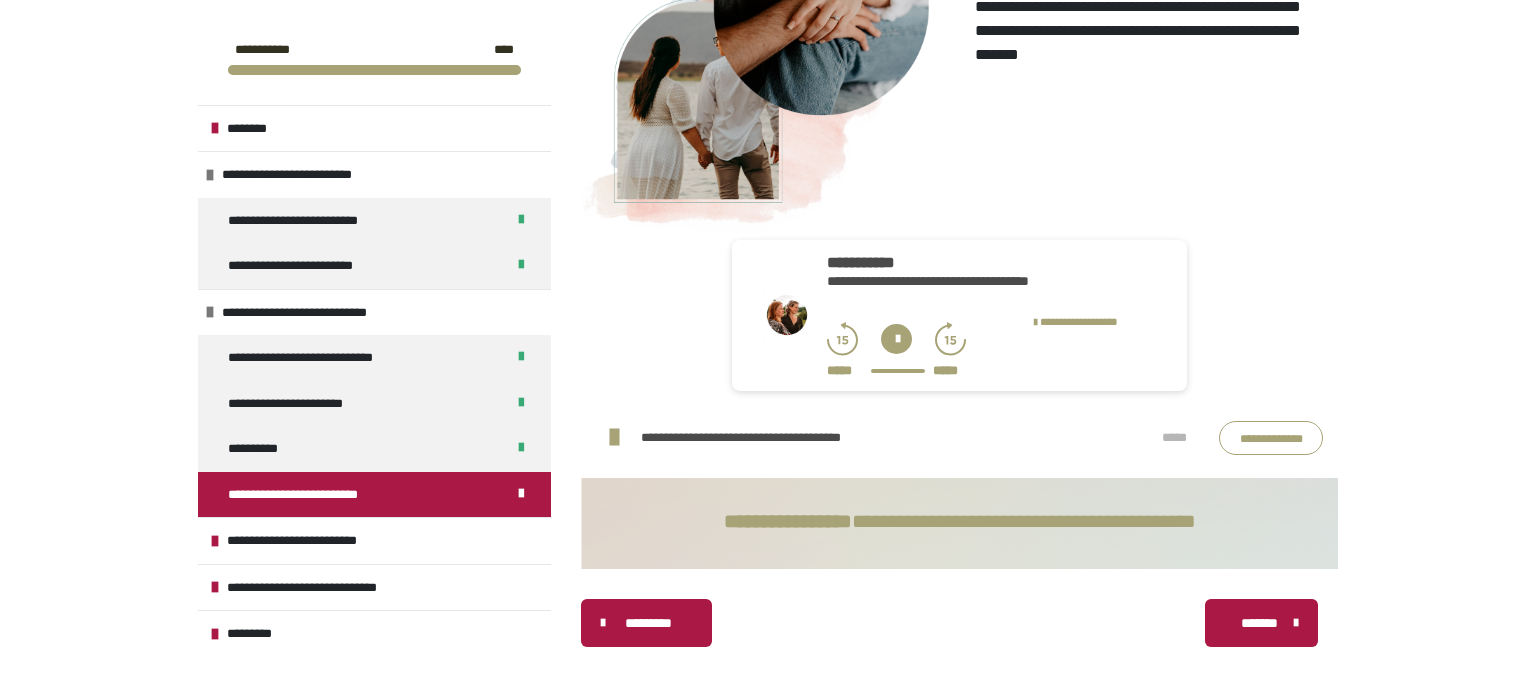 scroll, scrollTop: 0, scrollLeft: 0, axis: both 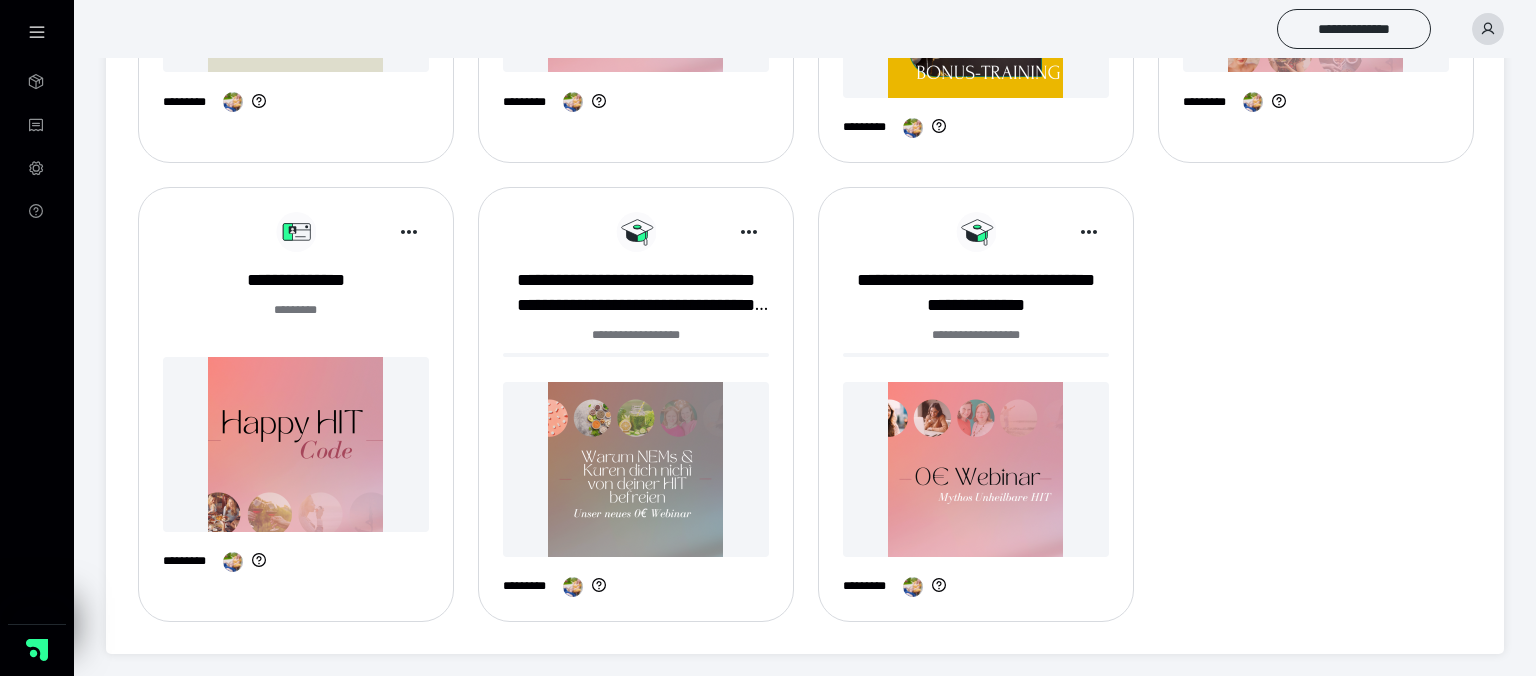 click at bounding box center (296, 444) 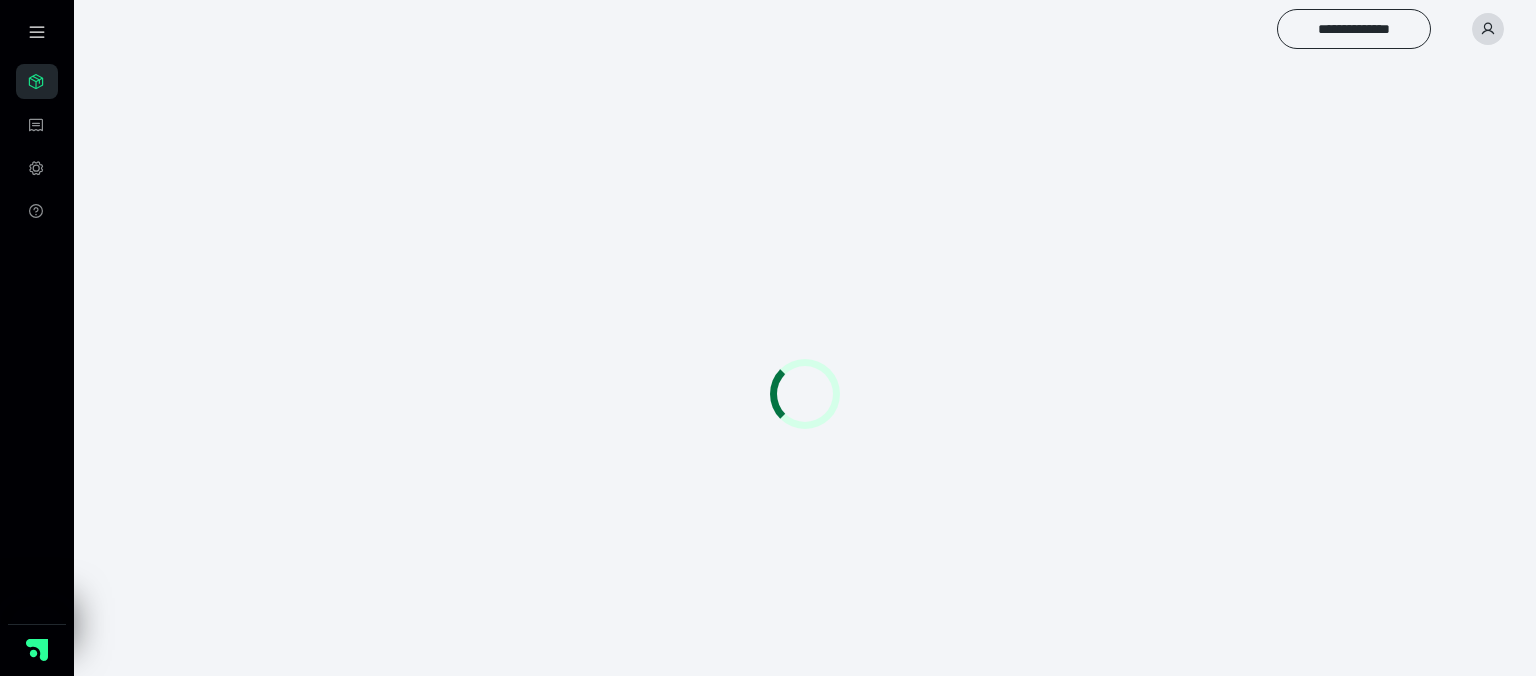 scroll, scrollTop: 0, scrollLeft: 0, axis: both 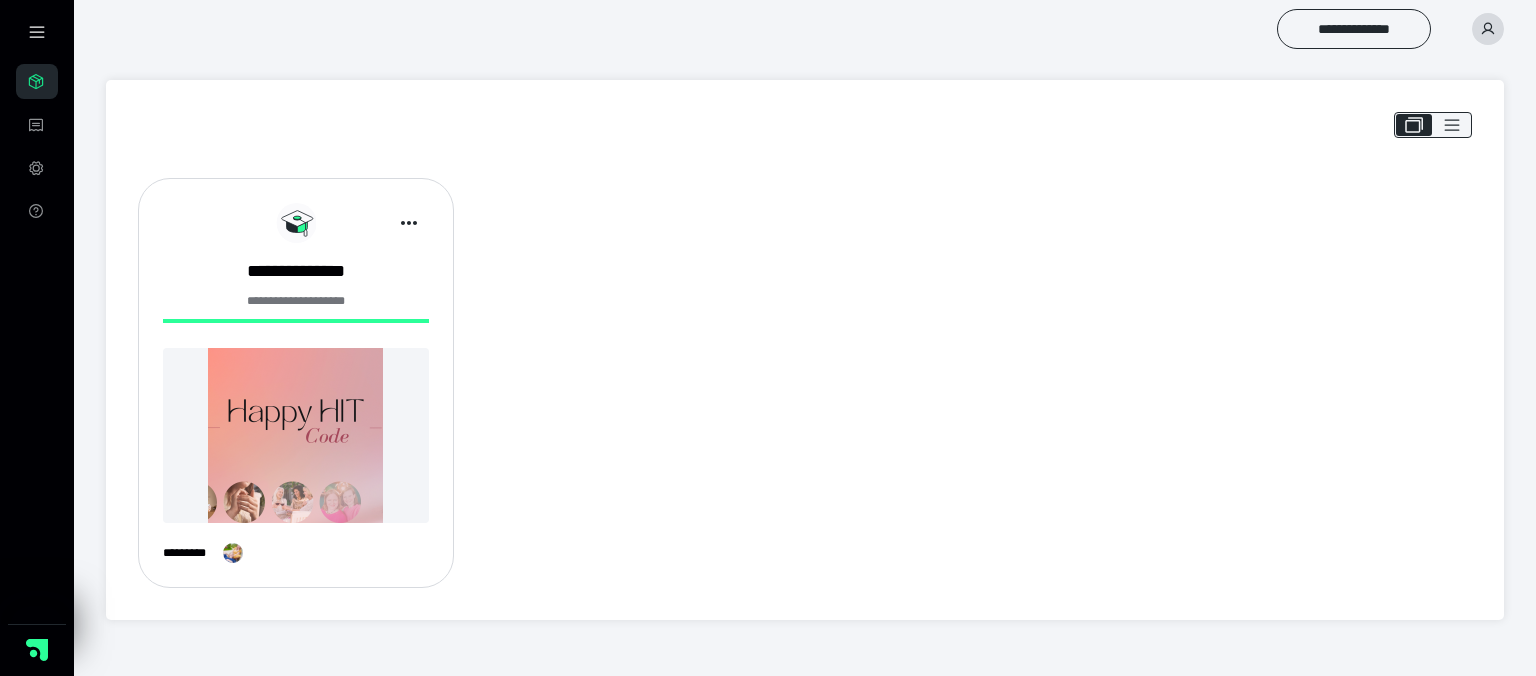 click at bounding box center [296, 435] 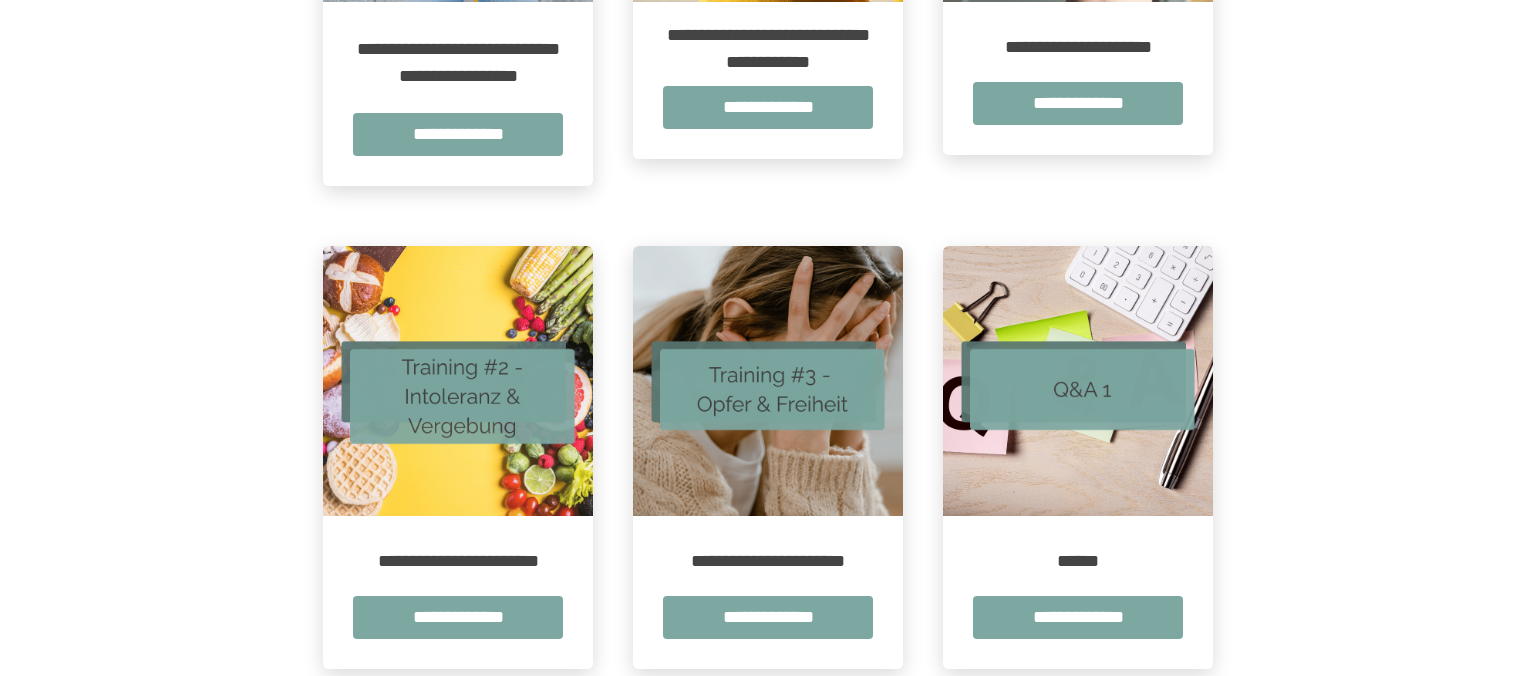 scroll, scrollTop: 739, scrollLeft: 0, axis: vertical 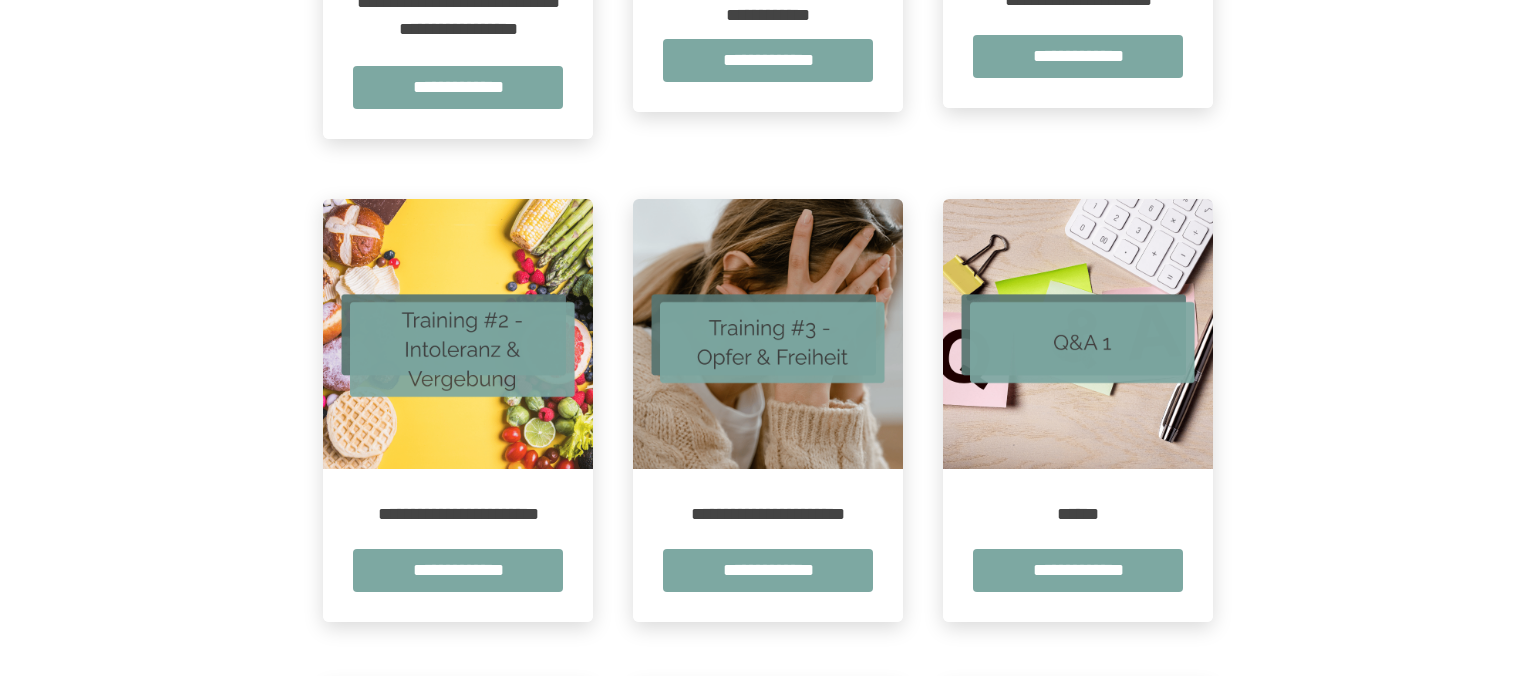 click at bounding box center [458, 334] 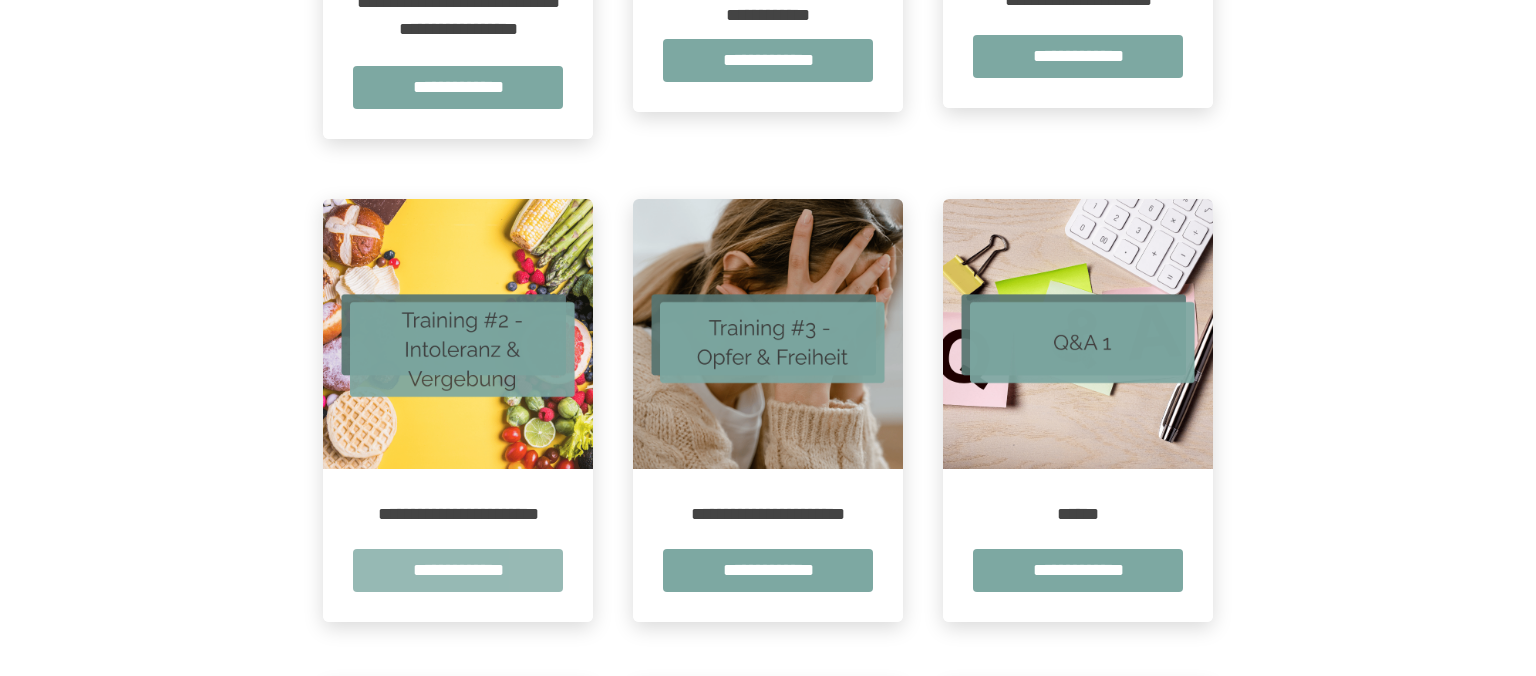 click on "**********" at bounding box center [458, 570] 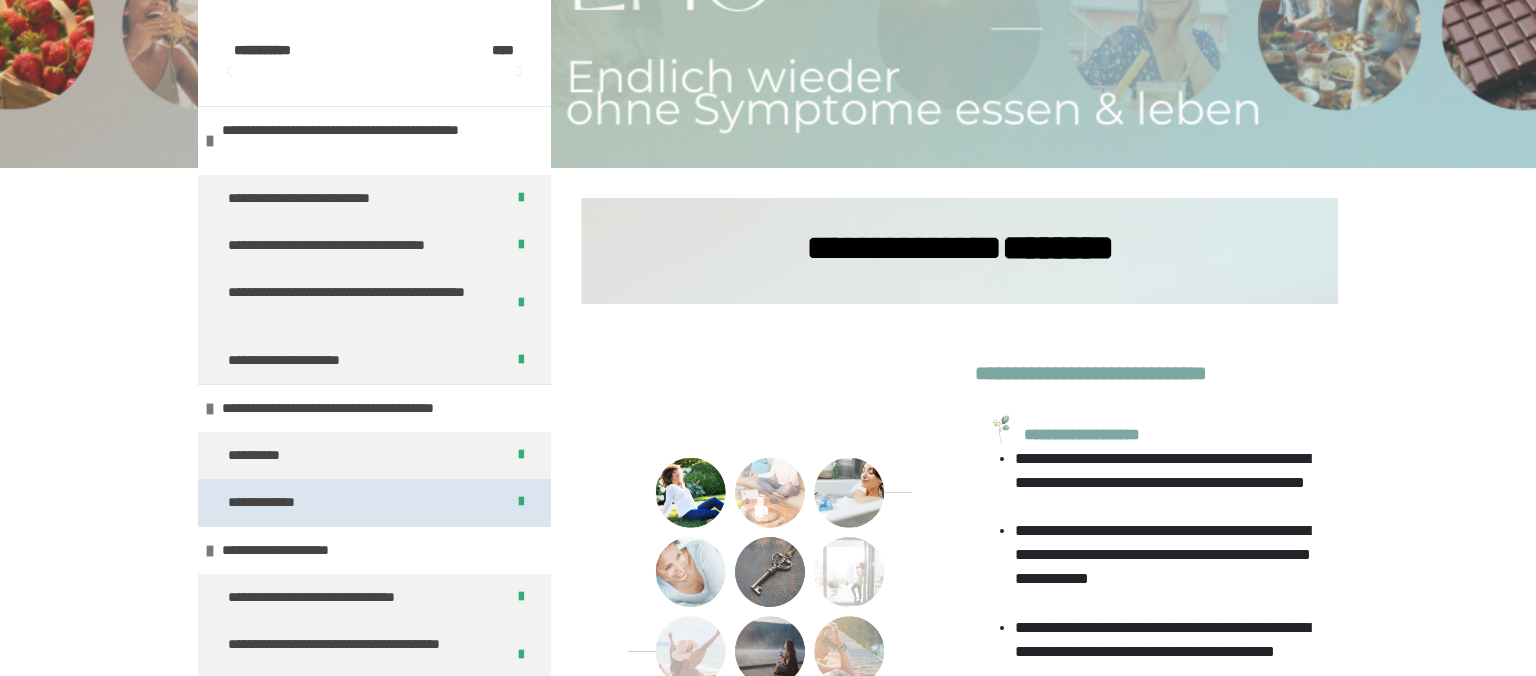 scroll, scrollTop: 528, scrollLeft: 0, axis: vertical 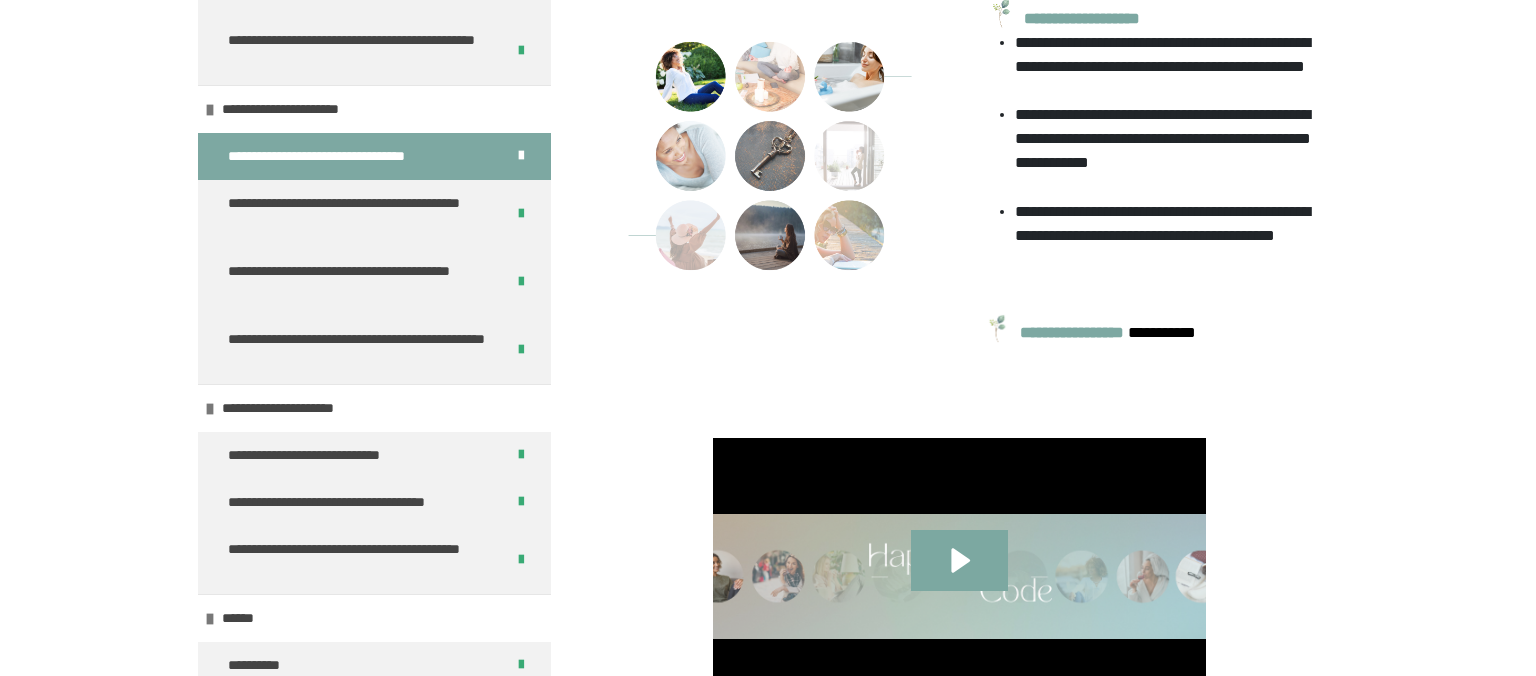 click on "**********" at bounding box center (342, 156) 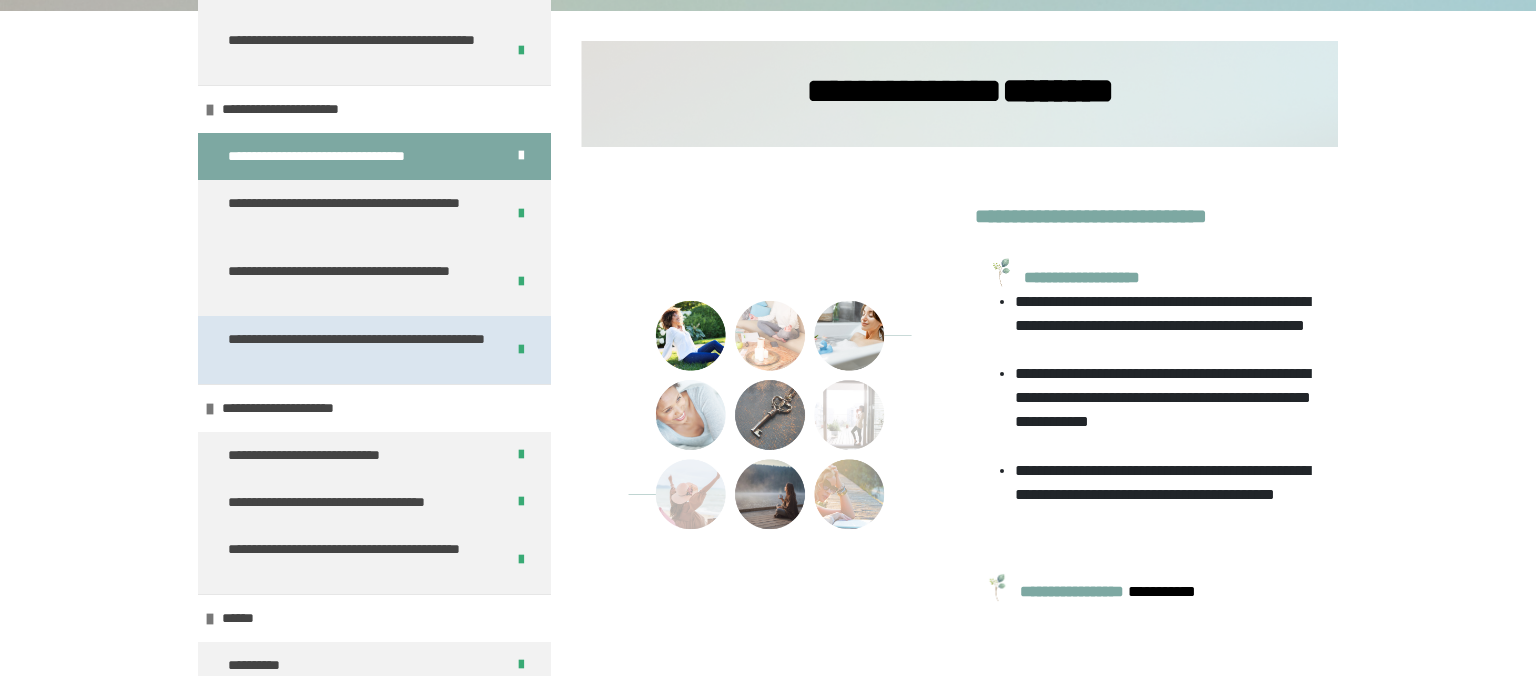 click on "**********" at bounding box center (358, 350) 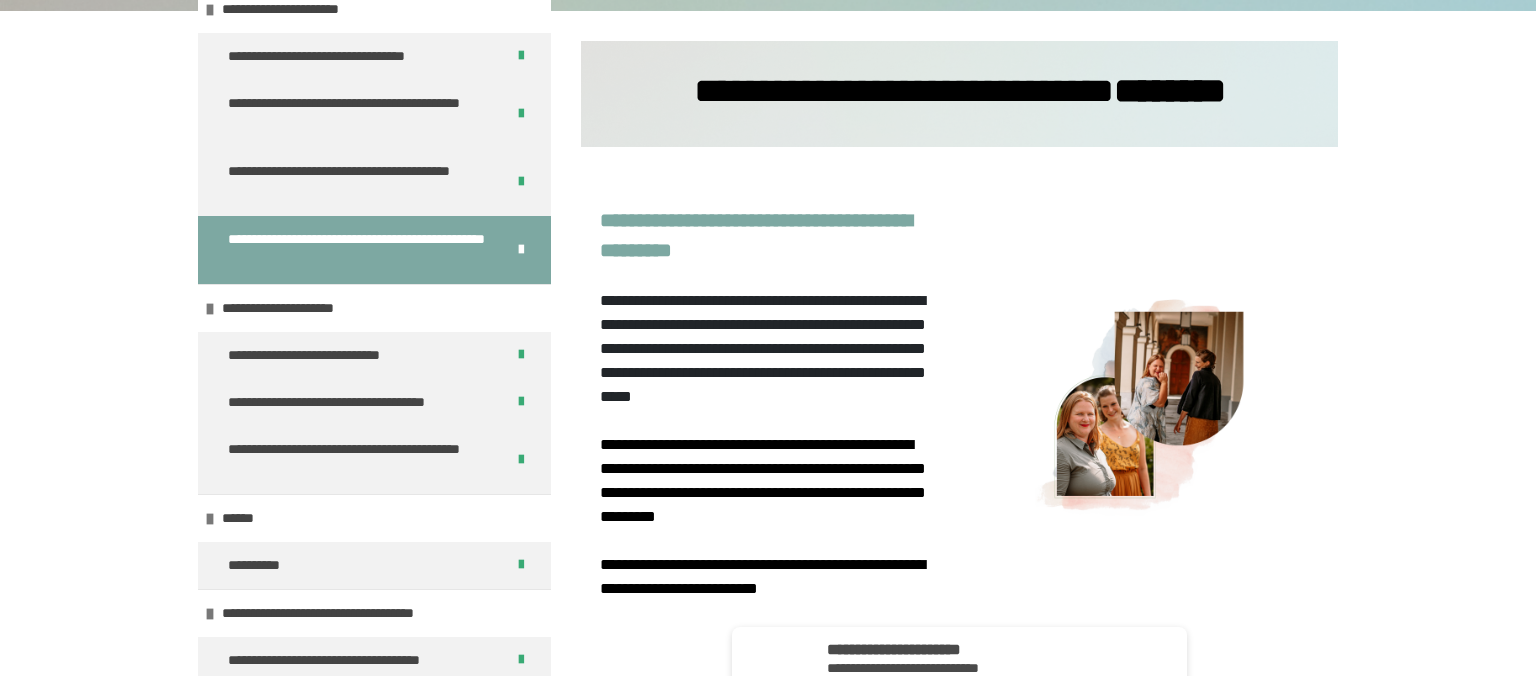 scroll, scrollTop: 960, scrollLeft: 0, axis: vertical 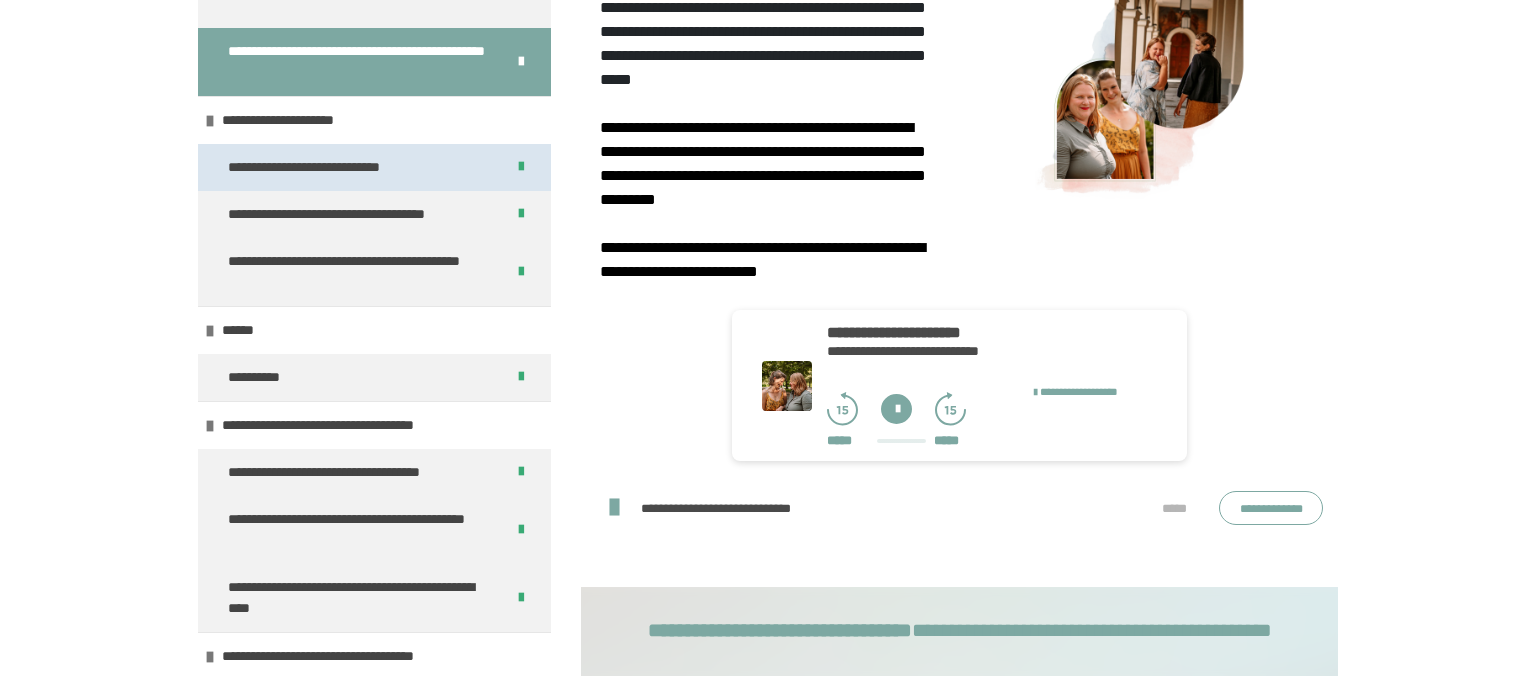 click on "**********" at bounding box center (320, 167) 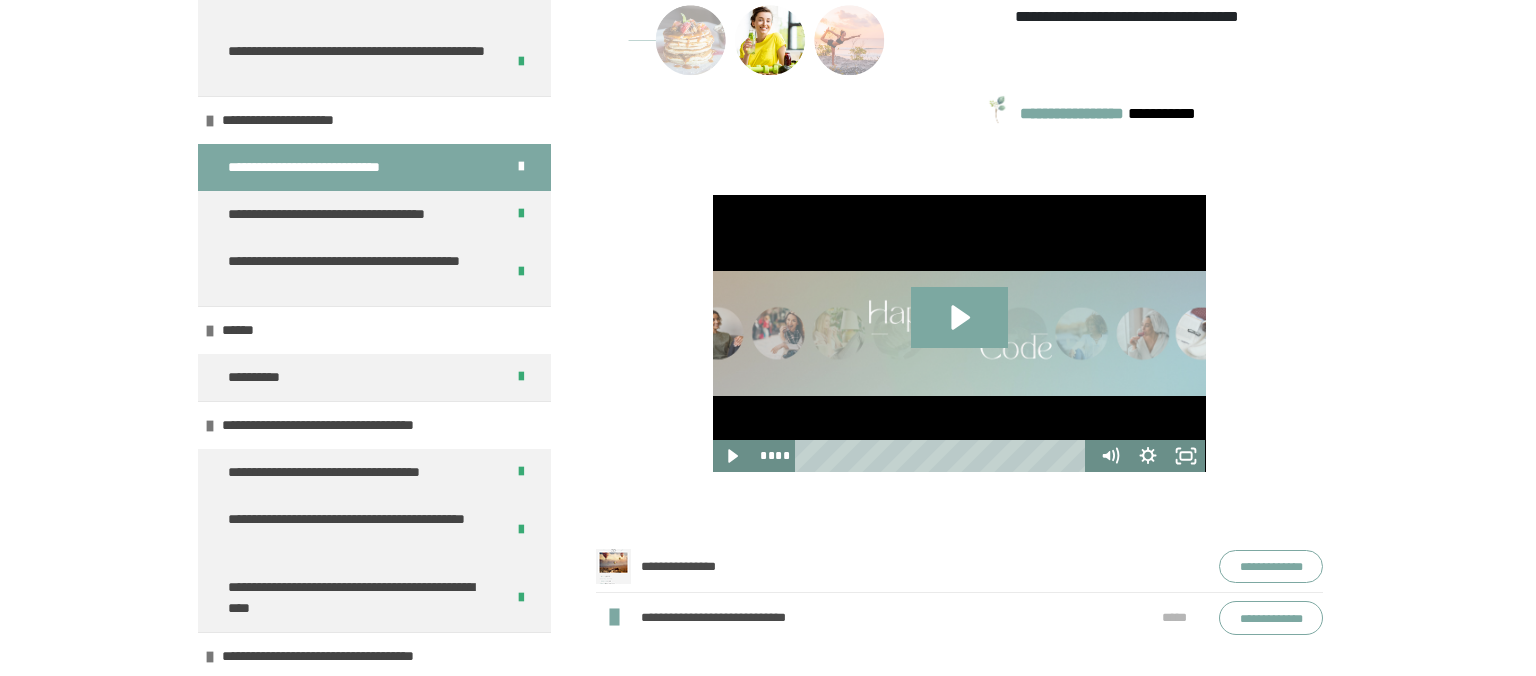 scroll, scrollTop: 692, scrollLeft: 0, axis: vertical 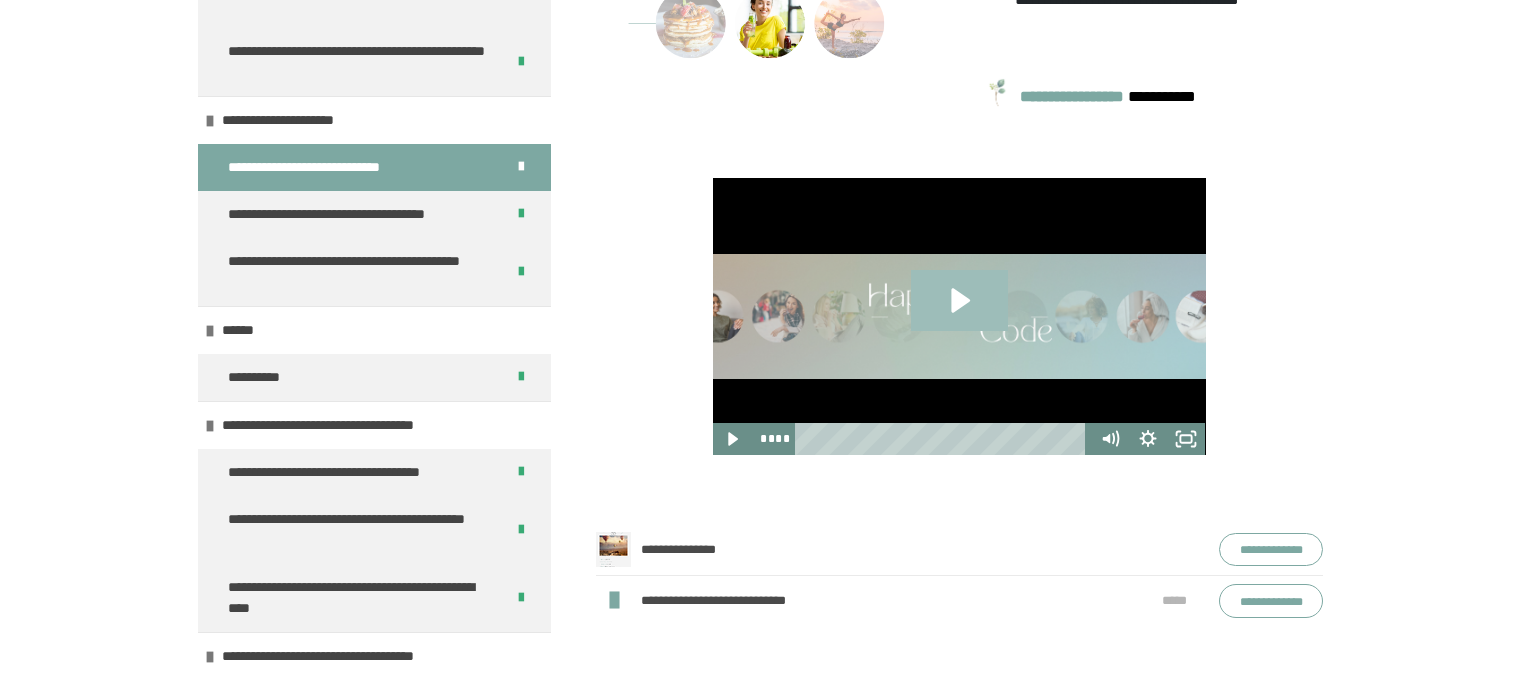 click 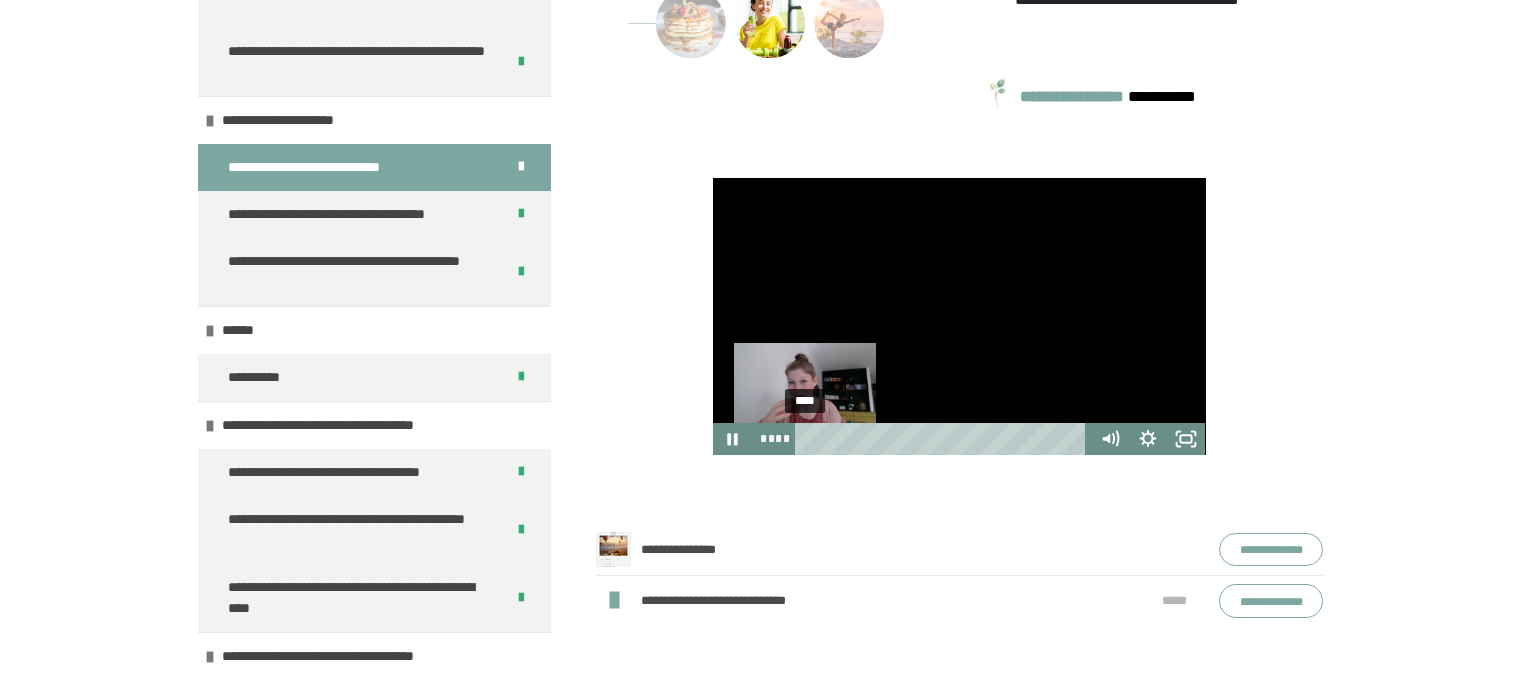 click on "****" at bounding box center (945, 439) 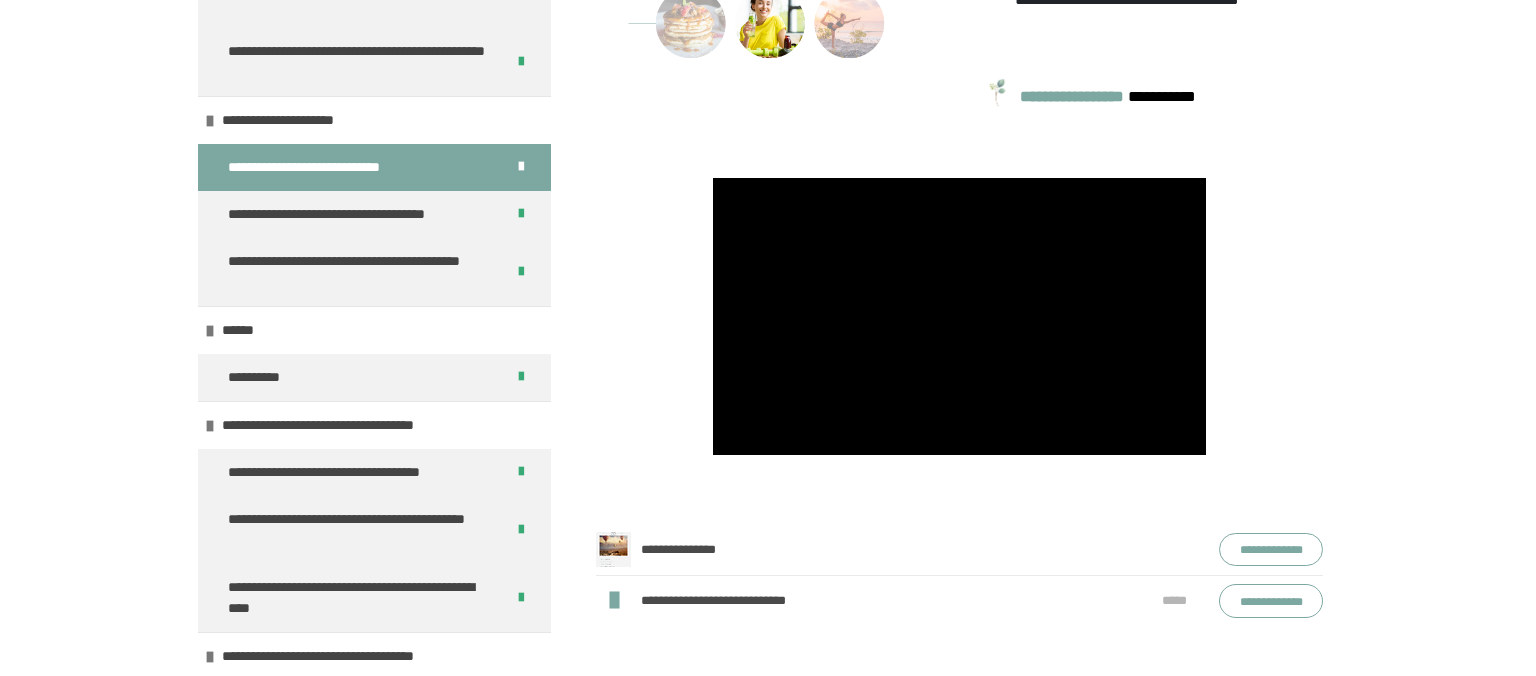 click at bounding box center [959, 482] 